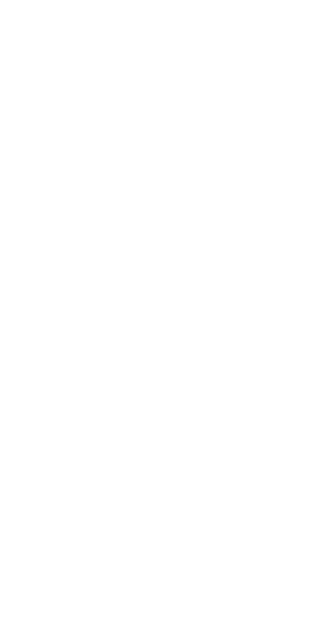 scroll, scrollTop: 0, scrollLeft: 0, axis: both 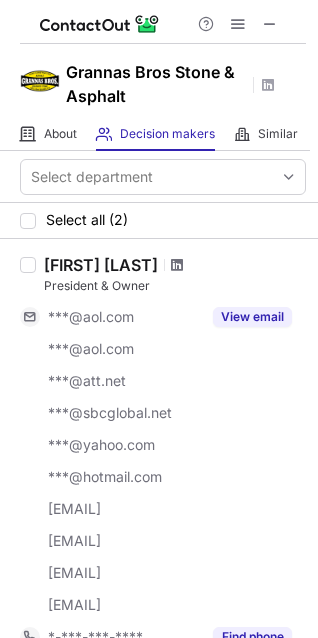 click at bounding box center [177, 265] 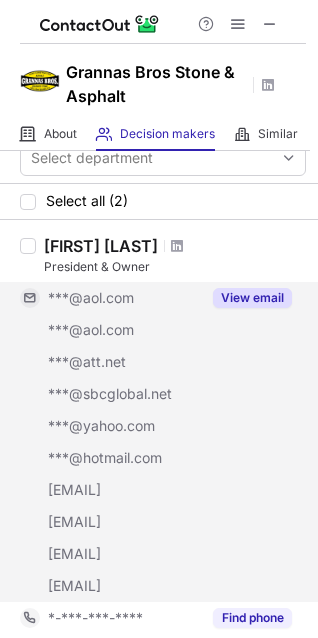 scroll, scrollTop: 0, scrollLeft: 0, axis: both 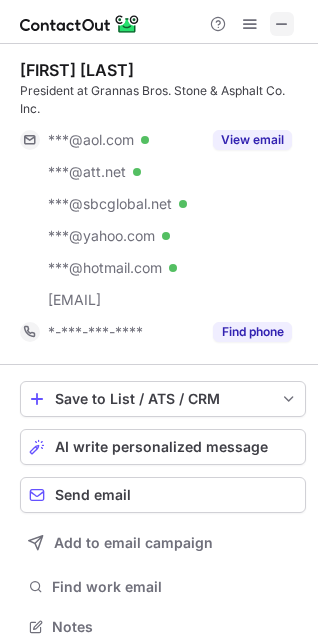 click at bounding box center [282, 24] 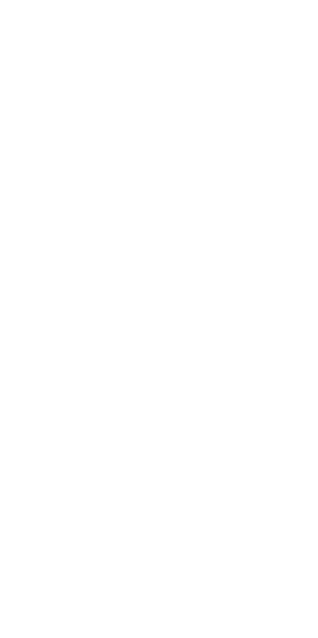 scroll, scrollTop: 0, scrollLeft: 0, axis: both 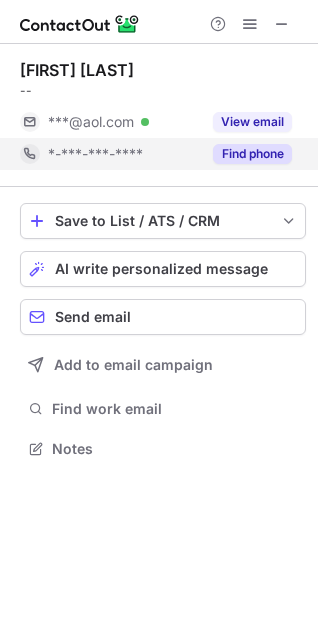 click on "Find phone" at bounding box center (252, 154) 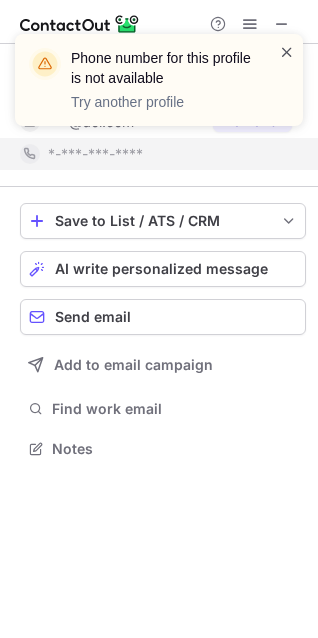 click at bounding box center [287, 52] 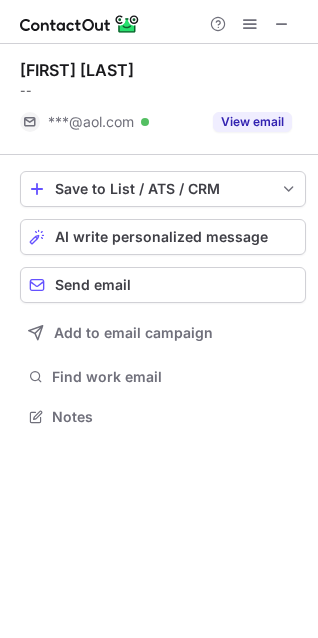 scroll, scrollTop: 403, scrollLeft: 318, axis: both 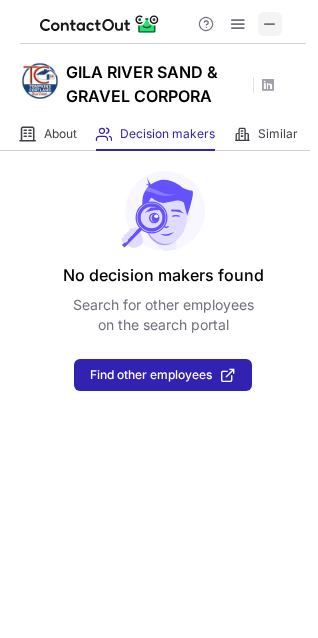 click at bounding box center (270, 24) 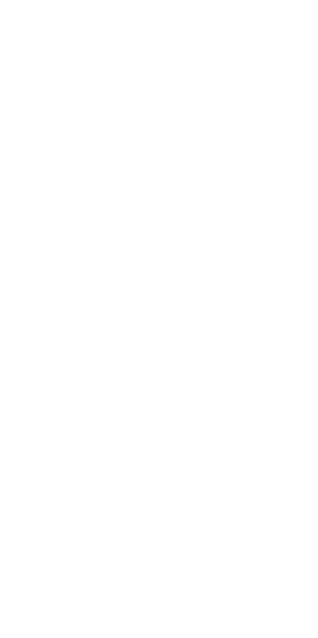 scroll, scrollTop: 0, scrollLeft: 0, axis: both 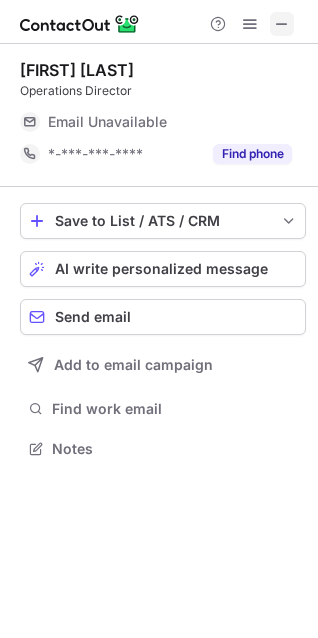 click at bounding box center (282, 24) 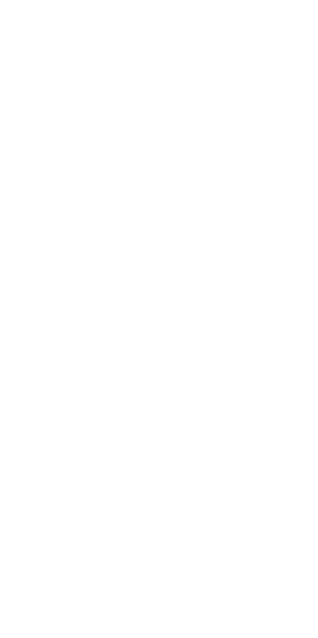 scroll, scrollTop: 0, scrollLeft: 0, axis: both 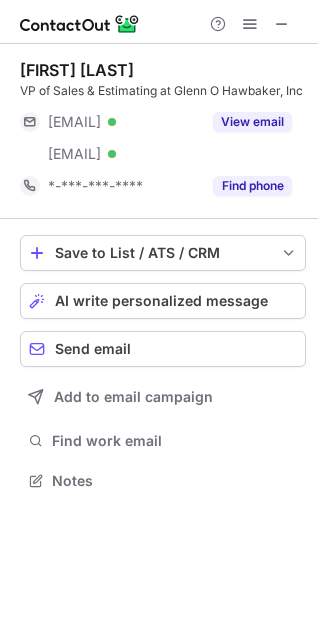 click at bounding box center [282, 24] 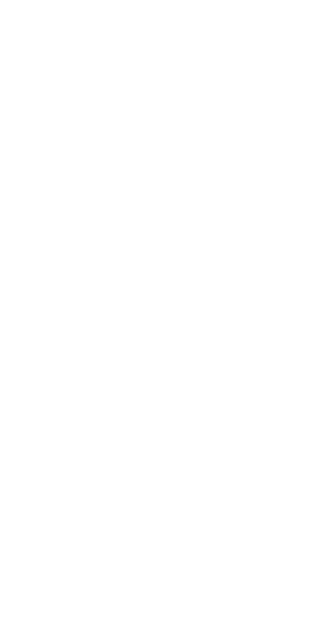 scroll, scrollTop: 0, scrollLeft: 0, axis: both 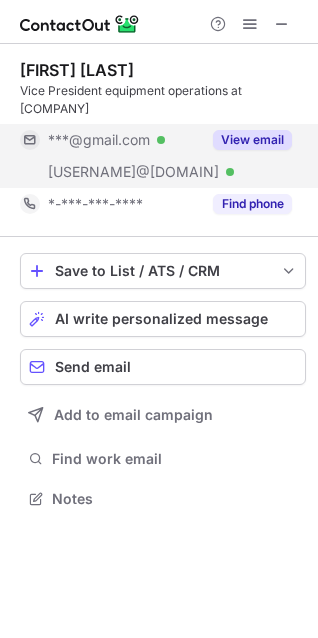 click on "View email" at bounding box center [252, 140] 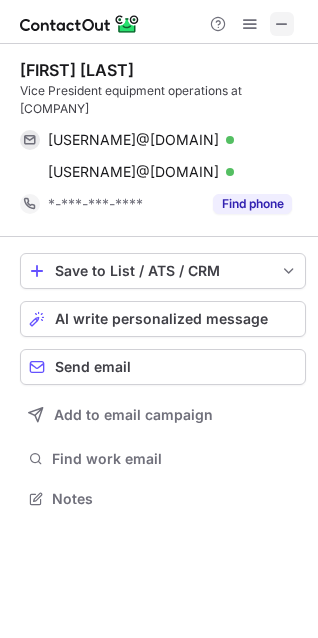 click at bounding box center [282, 24] 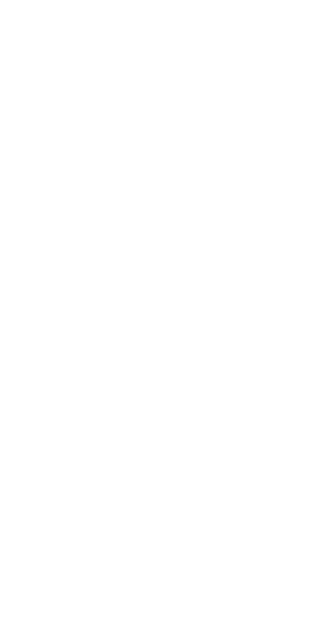 scroll, scrollTop: 0, scrollLeft: 0, axis: both 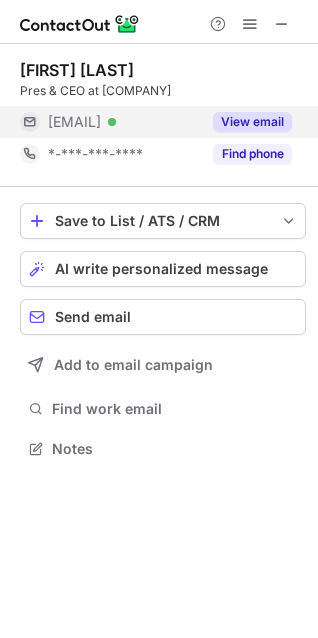 click on "View email" at bounding box center [252, 122] 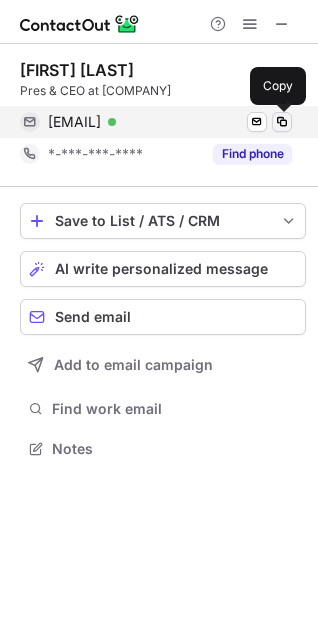 click at bounding box center (282, 122) 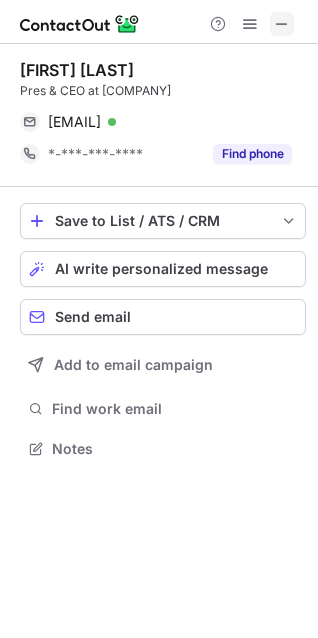 click at bounding box center [282, 24] 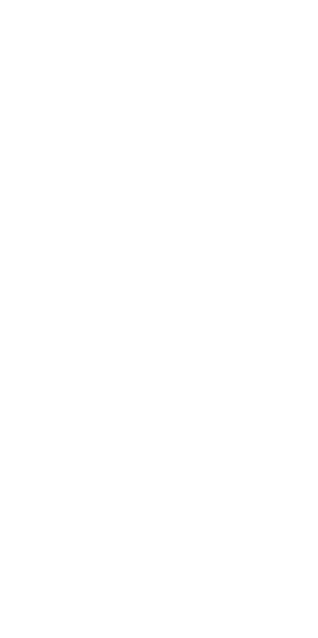 scroll, scrollTop: 0, scrollLeft: 0, axis: both 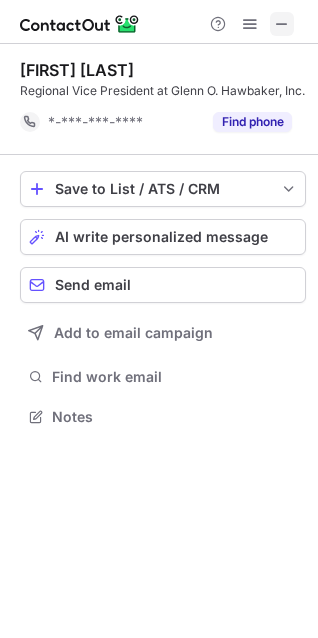 click at bounding box center [282, 24] 